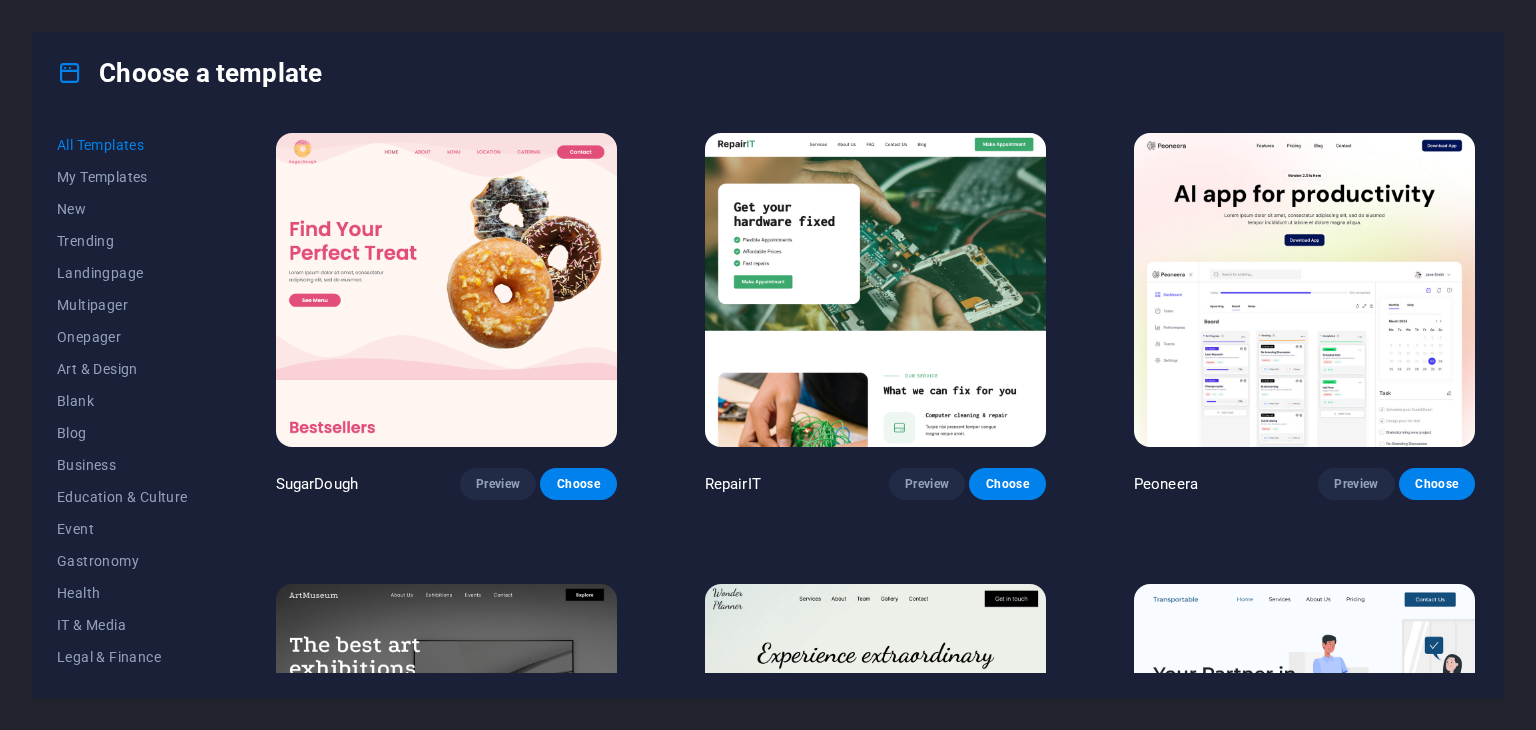 scroll, scrollTop: 0, scrollLeft: 0, axis: both 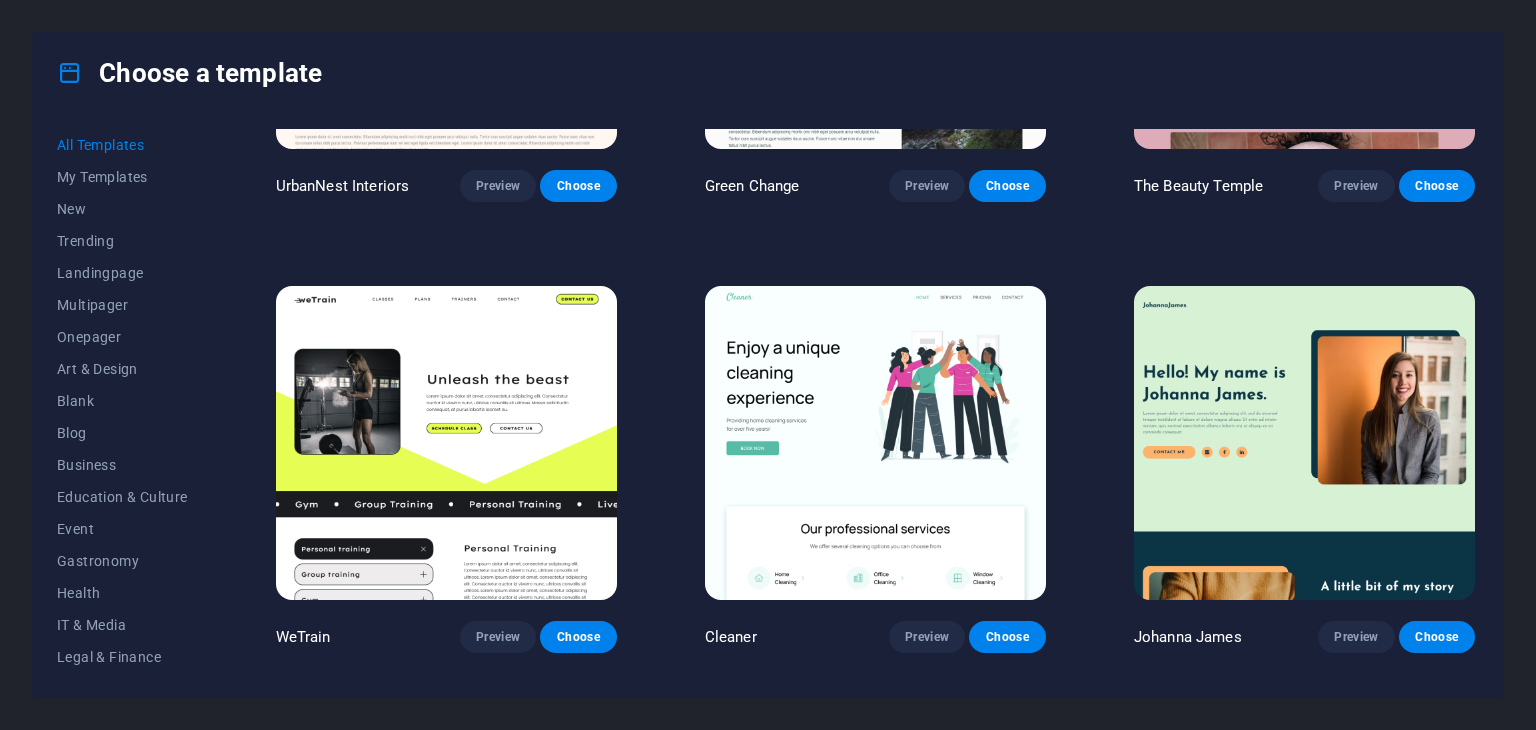 click at bounding box center (446, 443) 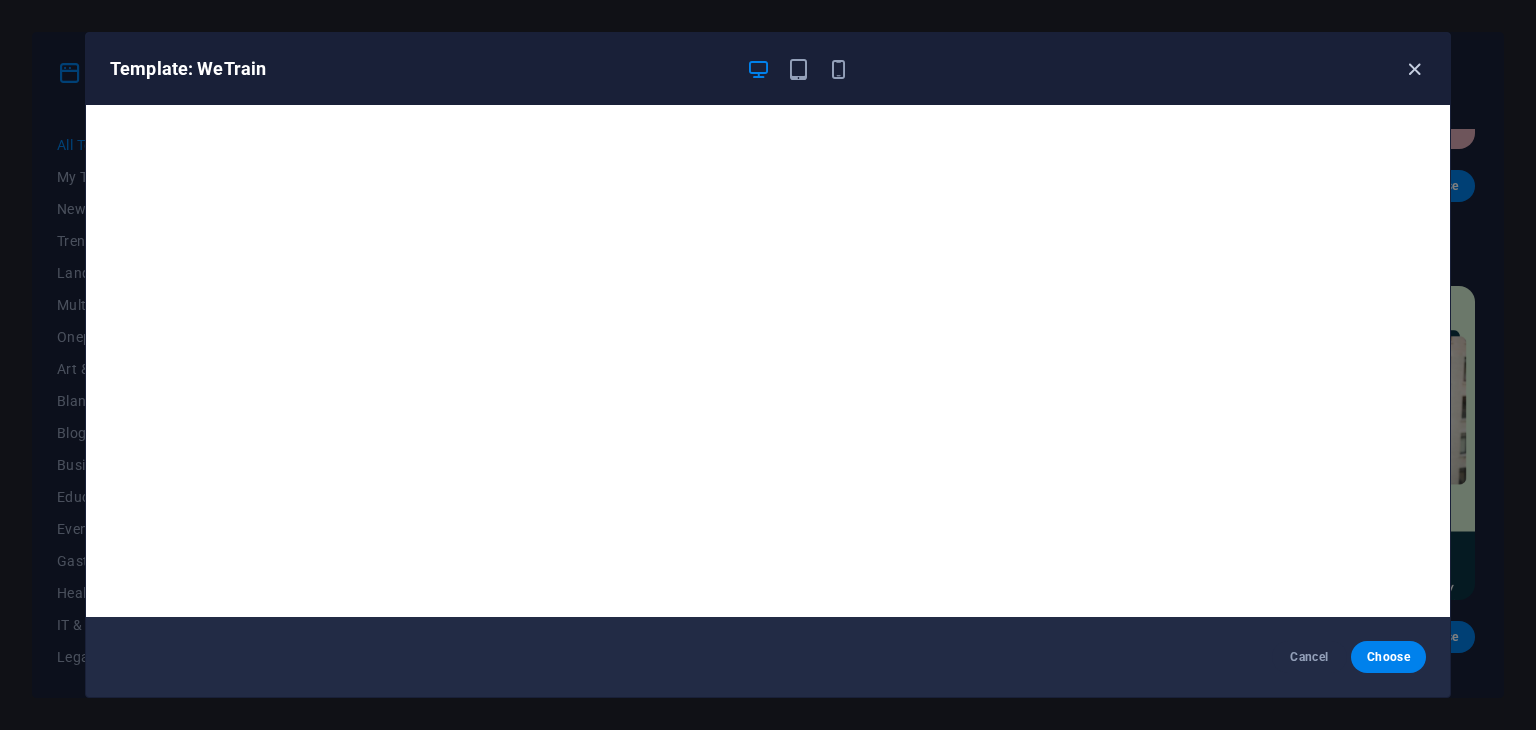 click at bounding box center (1414, 69) 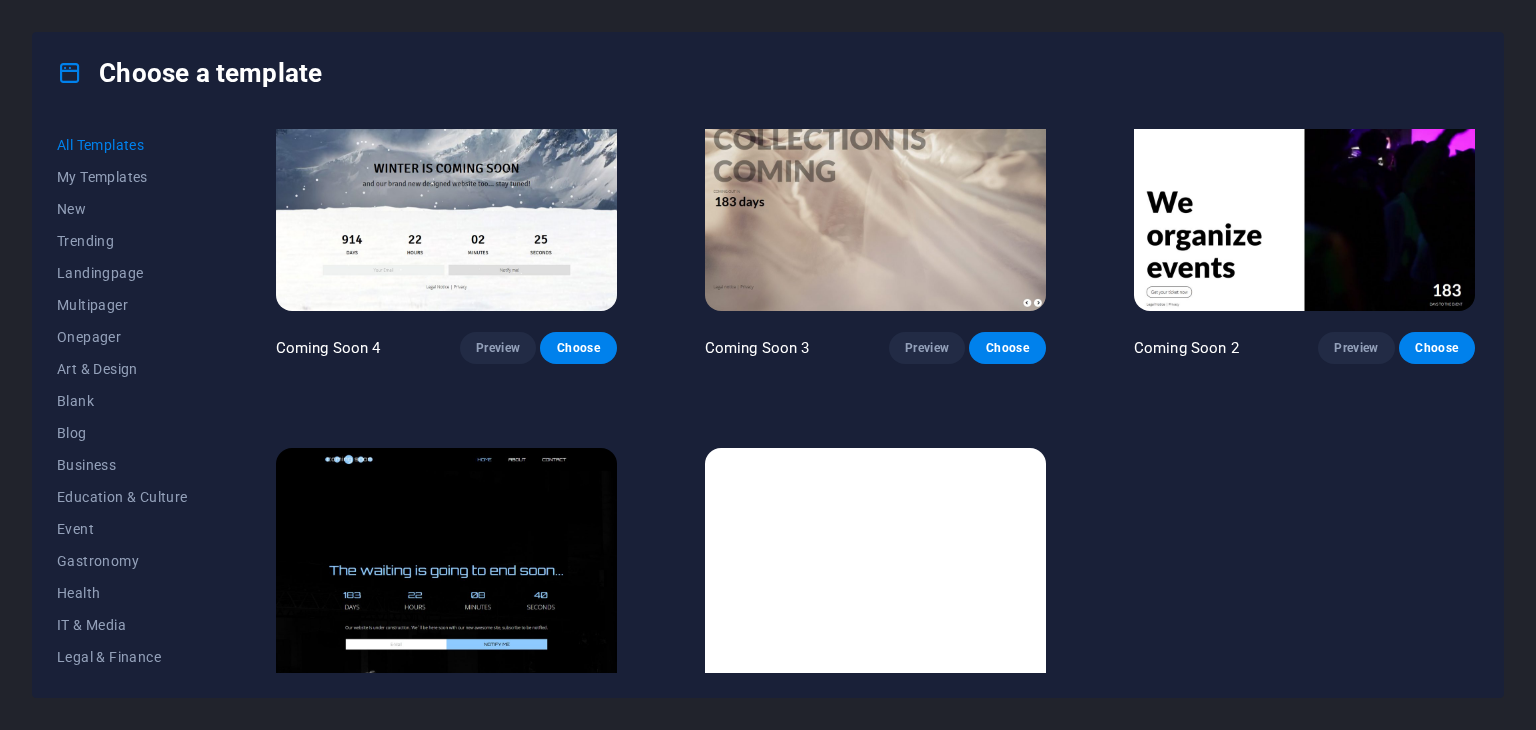 scroll, scrollTop: 24092, scrollLeft: 0, axis: vertical 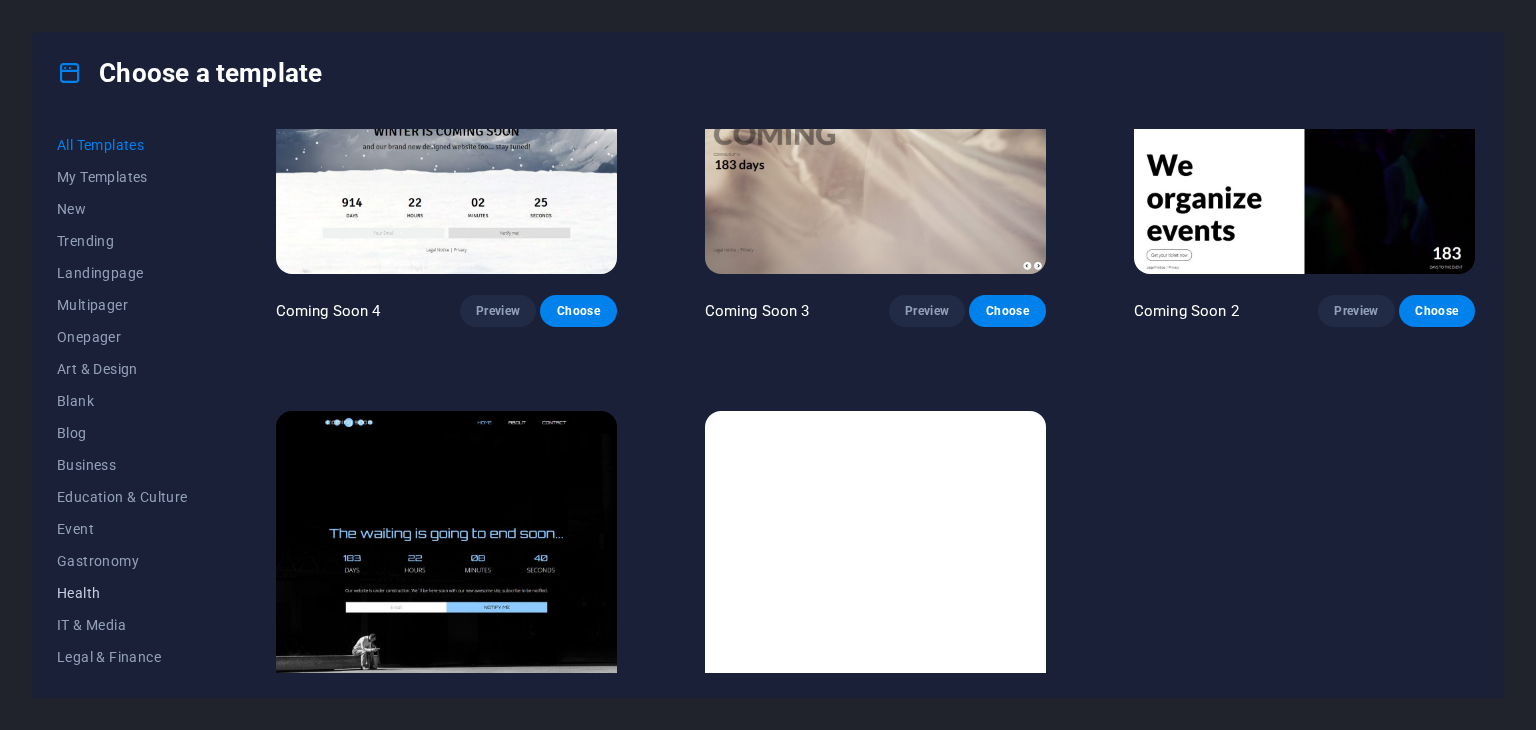 click on "Health" at bounding box center [122, 593] 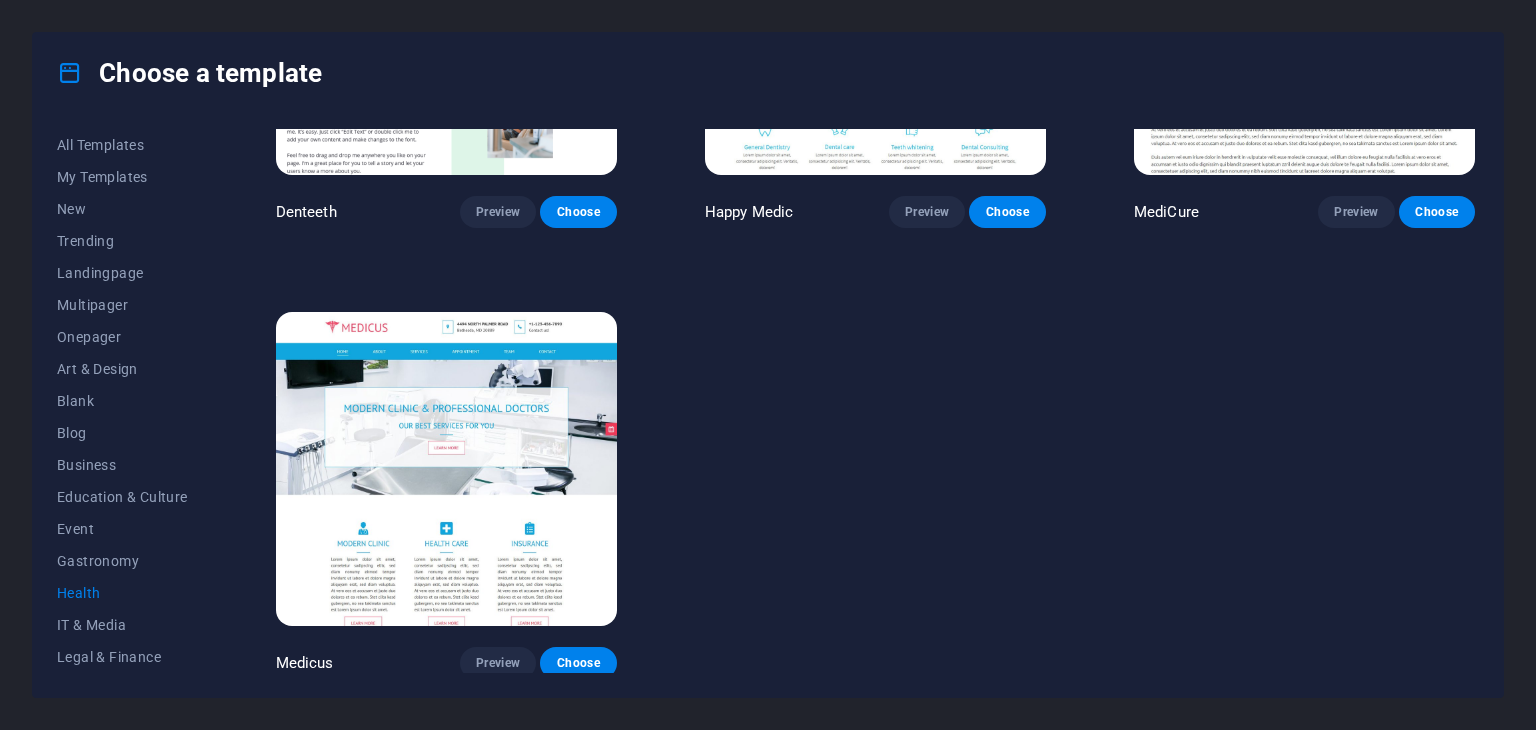 click on "Health" at bounding box center (122, 593) 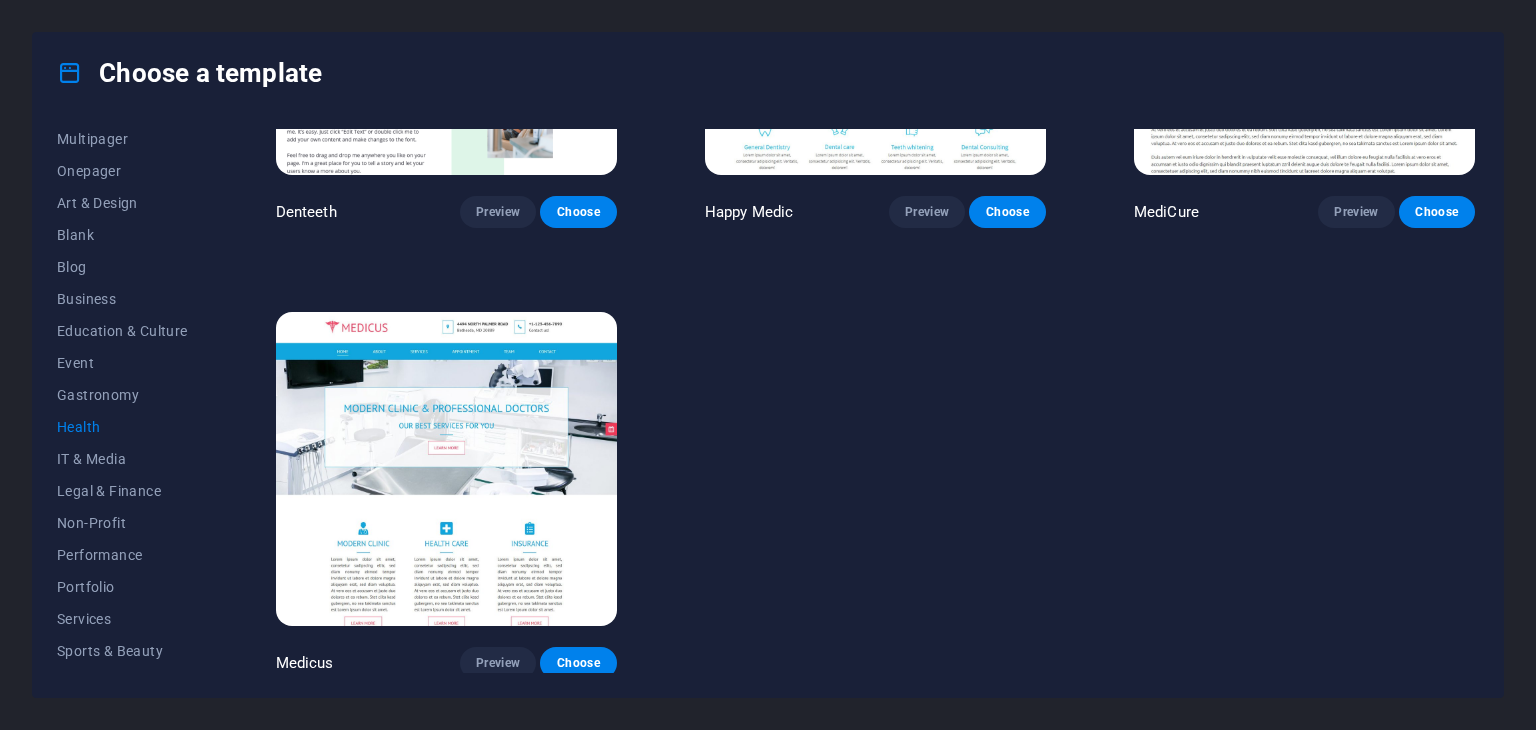 scroll, scrollTop: 256, scrollLeft: 0, axis: vertical 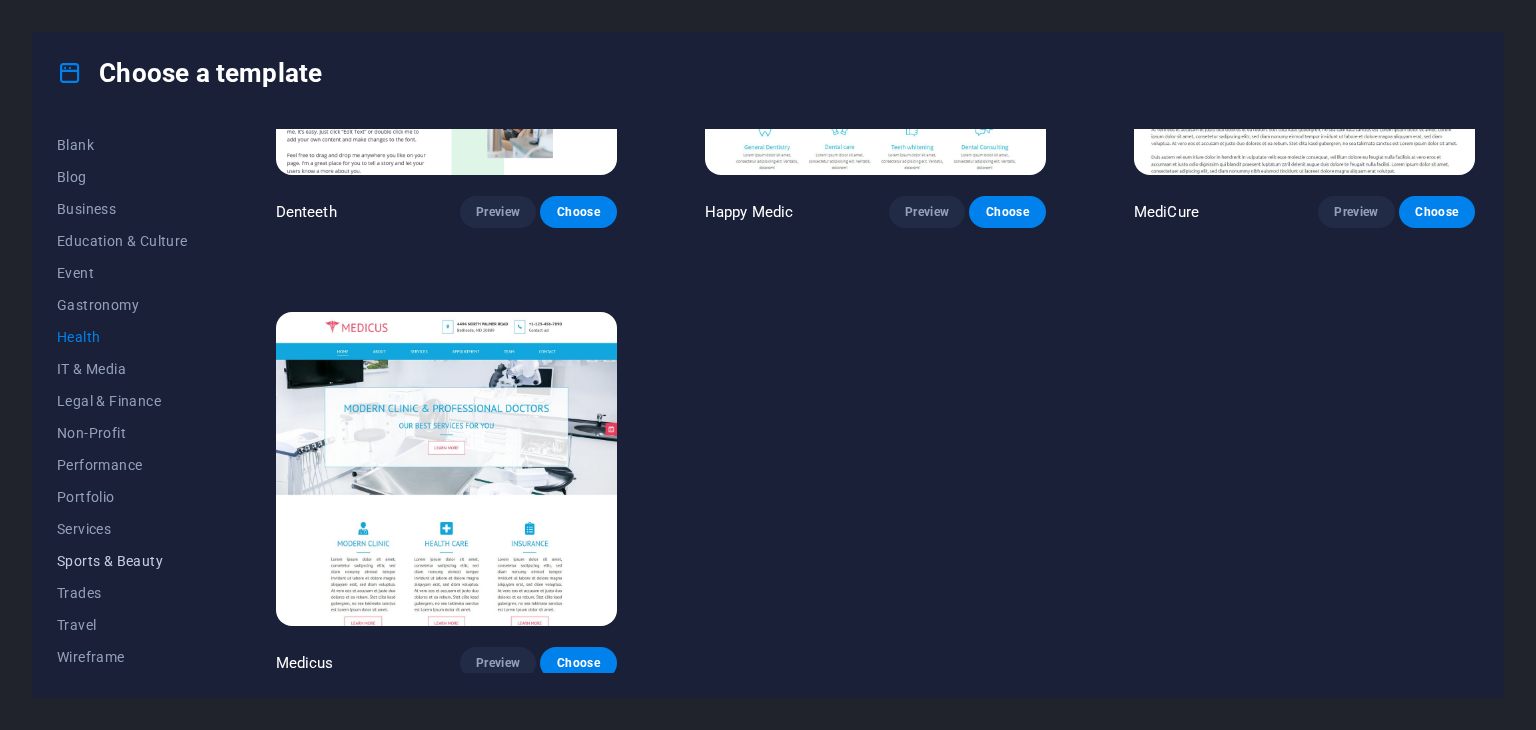 click on "Sports & Beauty" at bounding box center (122, 561) 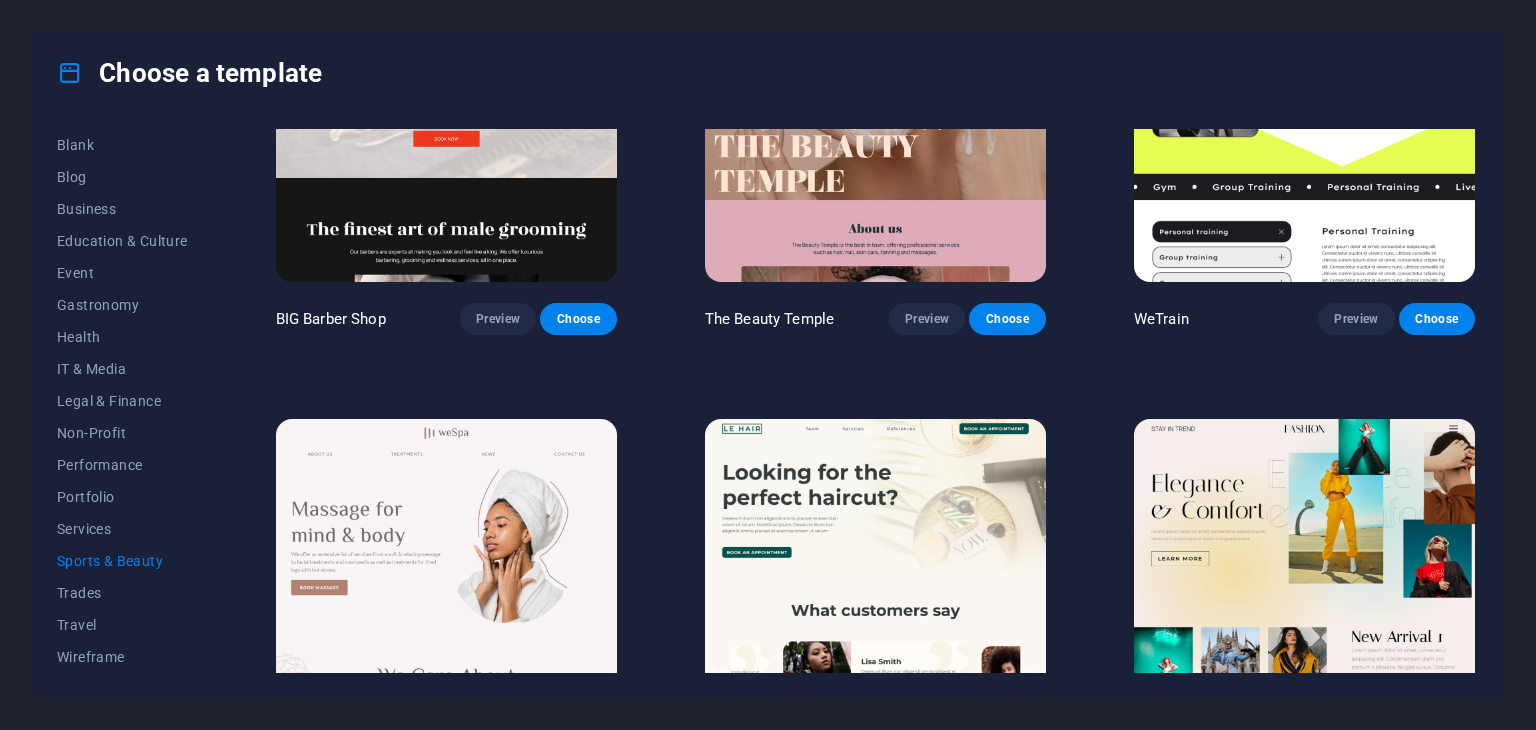 scroll, scrollTop: 0, scrollLeft: 0, axis: both 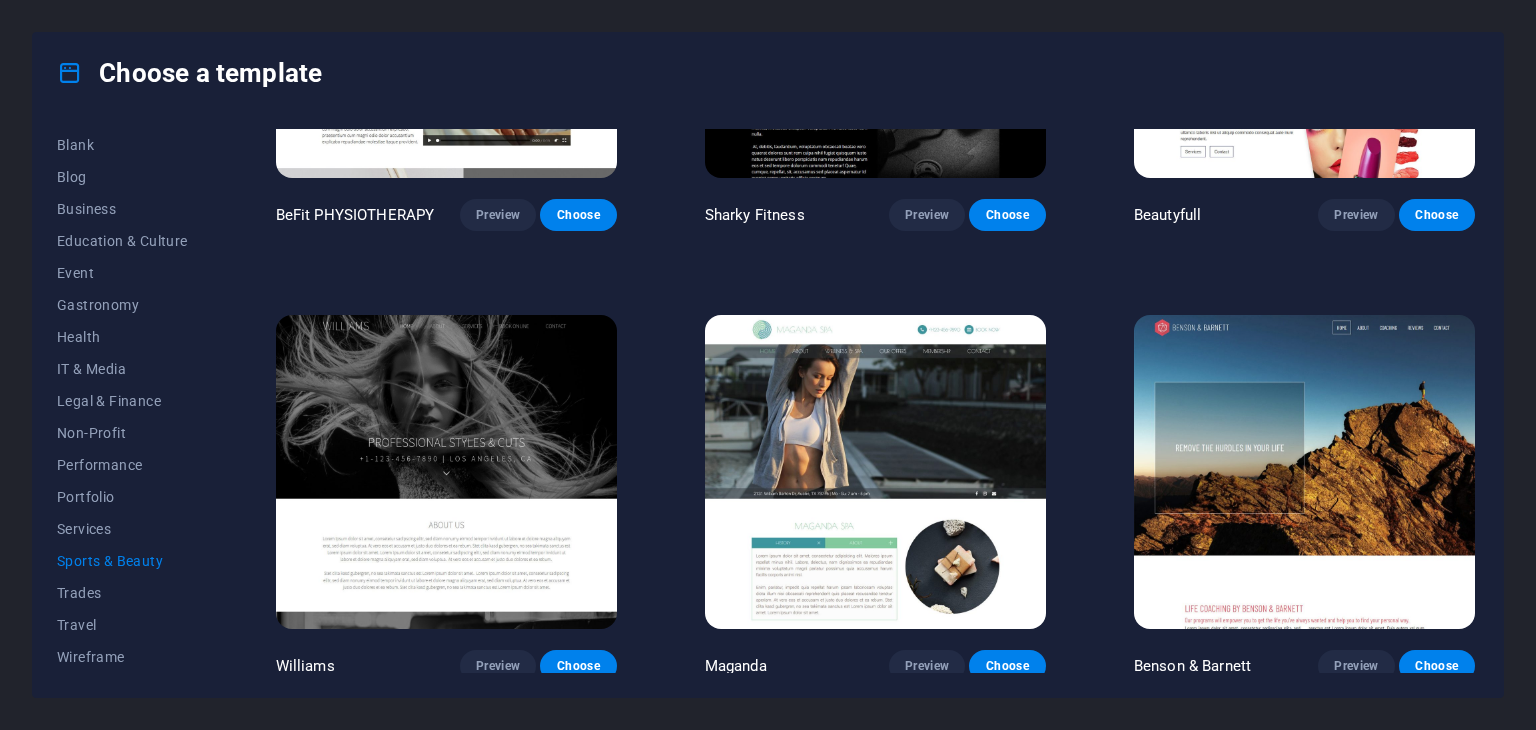 drag, startPoint x: 1480, startPoint y: 553, endPoint x: 1483, endPoint y: 543, distance: 10.440307 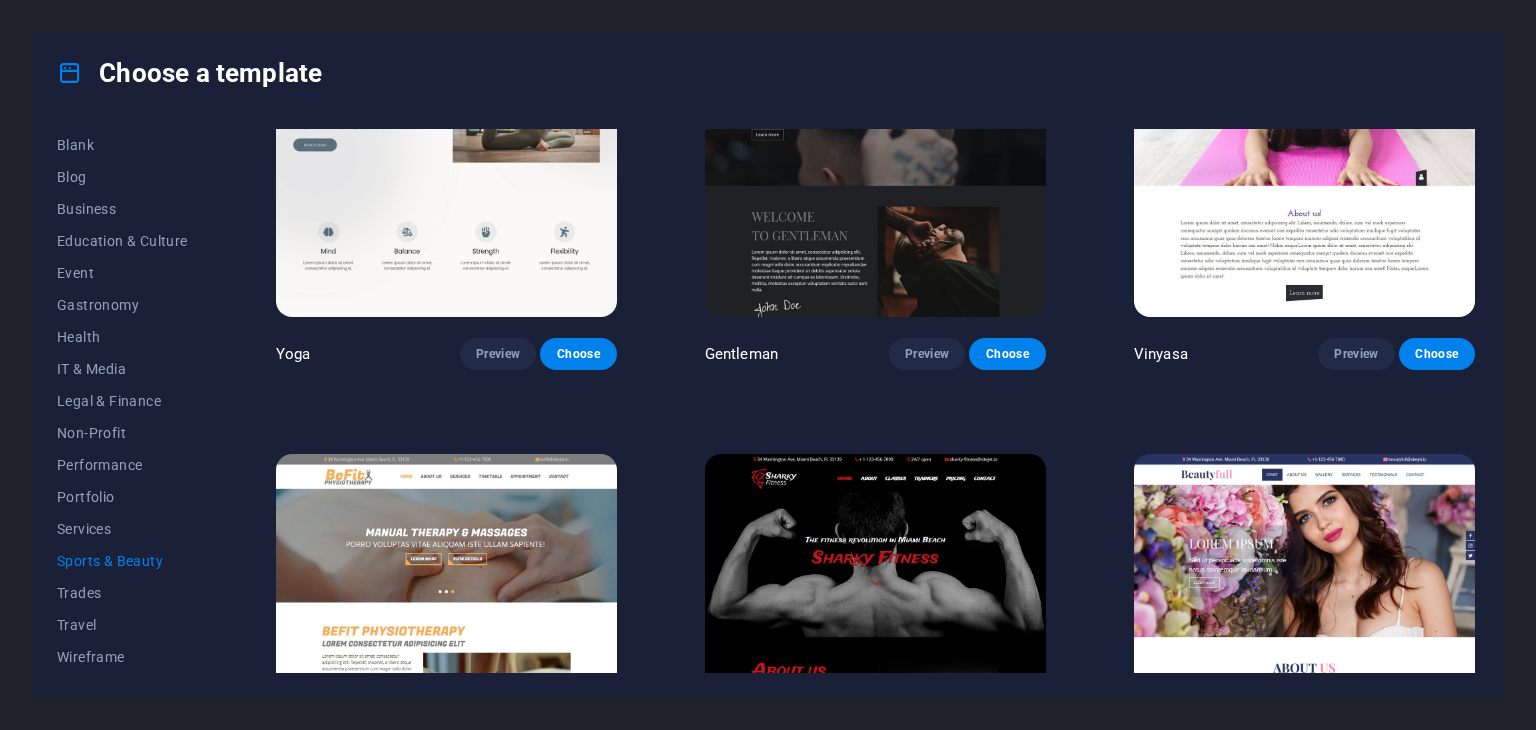 scroll, scrollTop: 0, scrollLeft: 0, axis: both 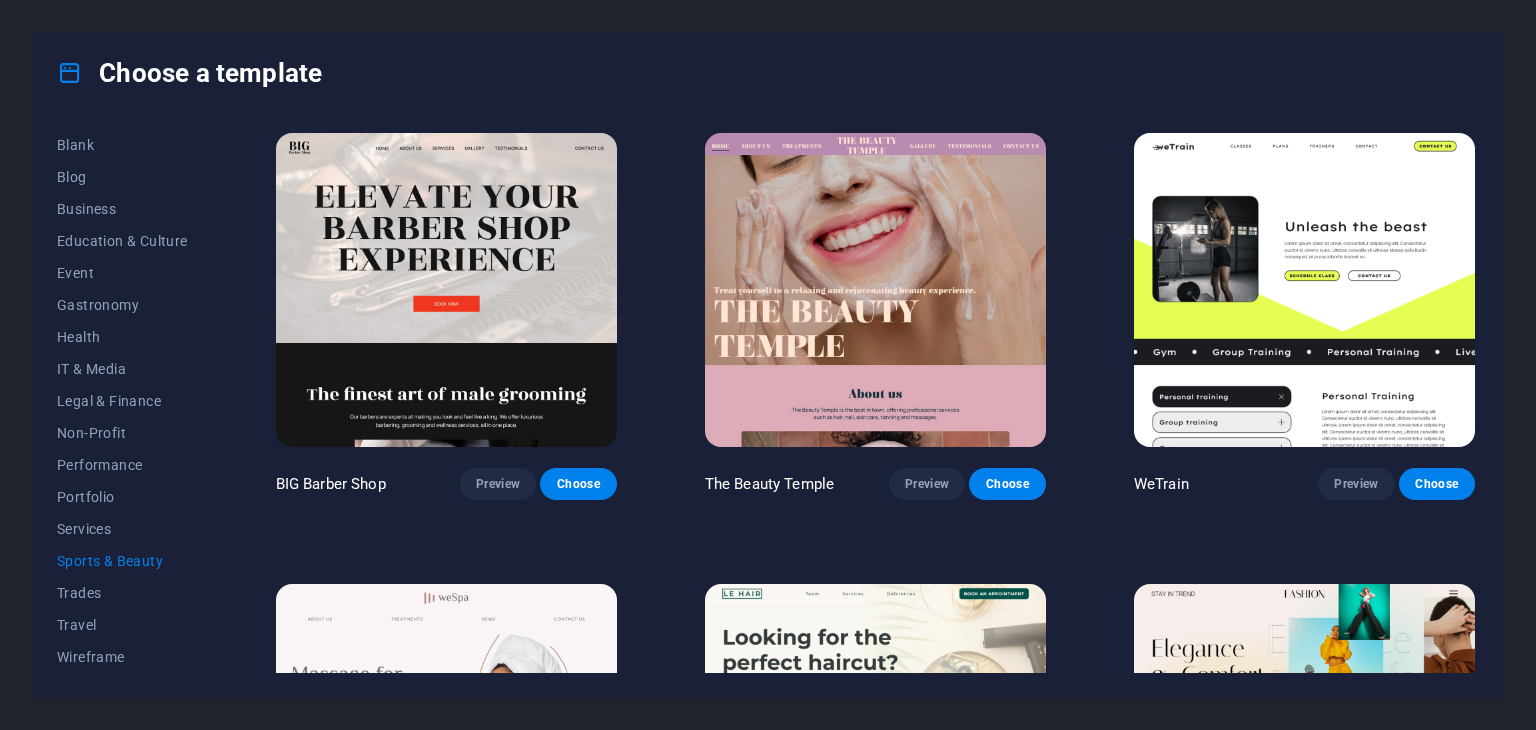 click at bounding box center (1304, 290) 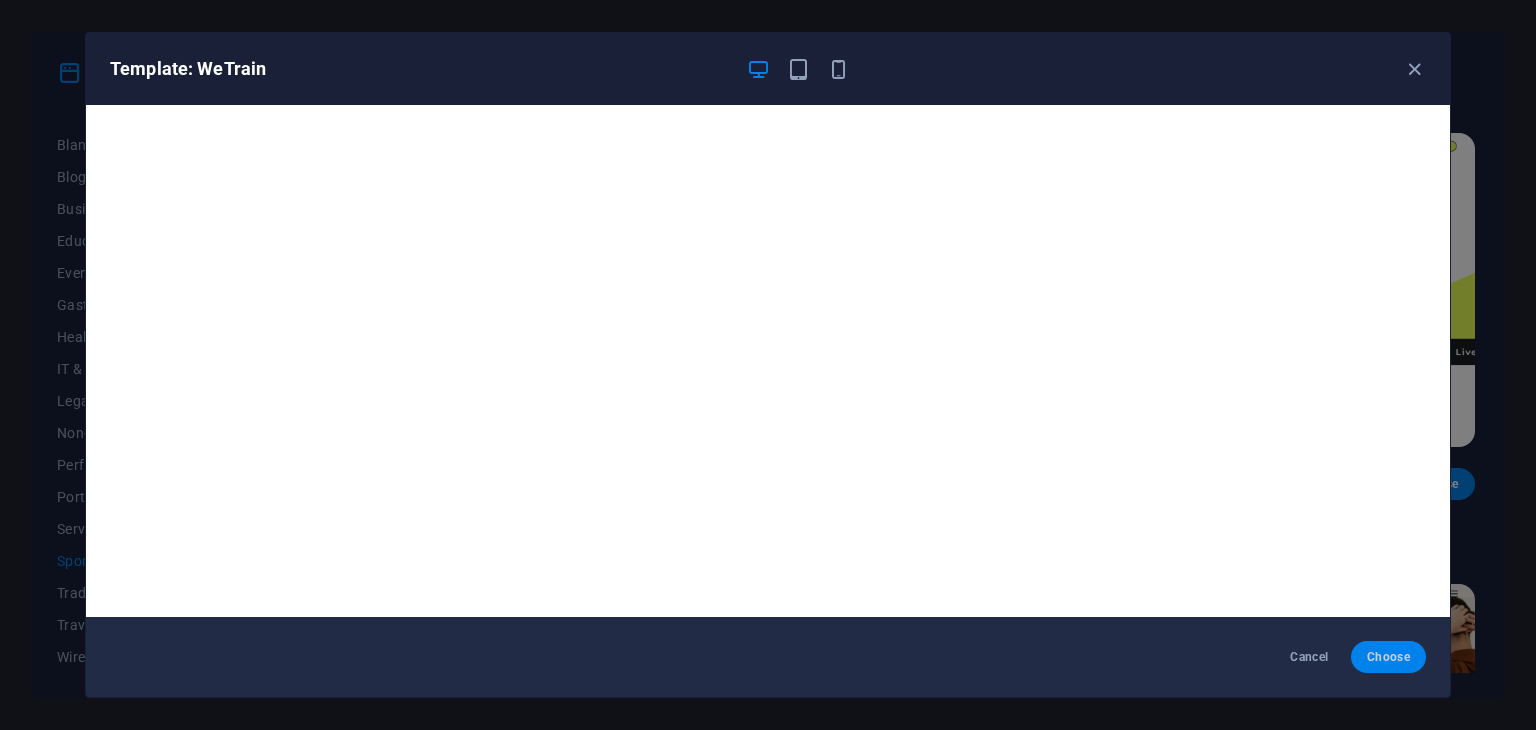 click on "Choose" at bounding box center (1388, 657) 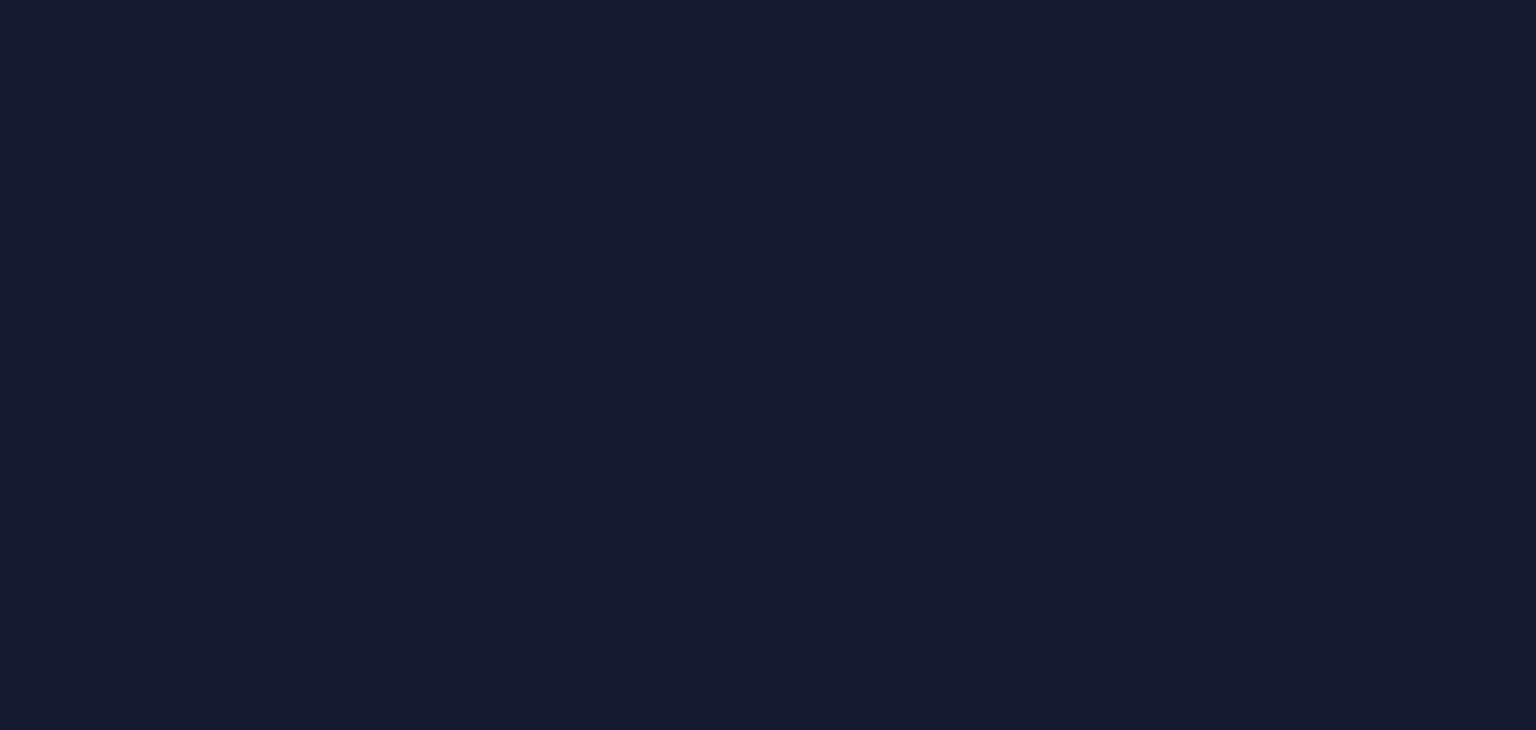 scroll, scrollTop: 0, scrollLeft: 0, axis: both 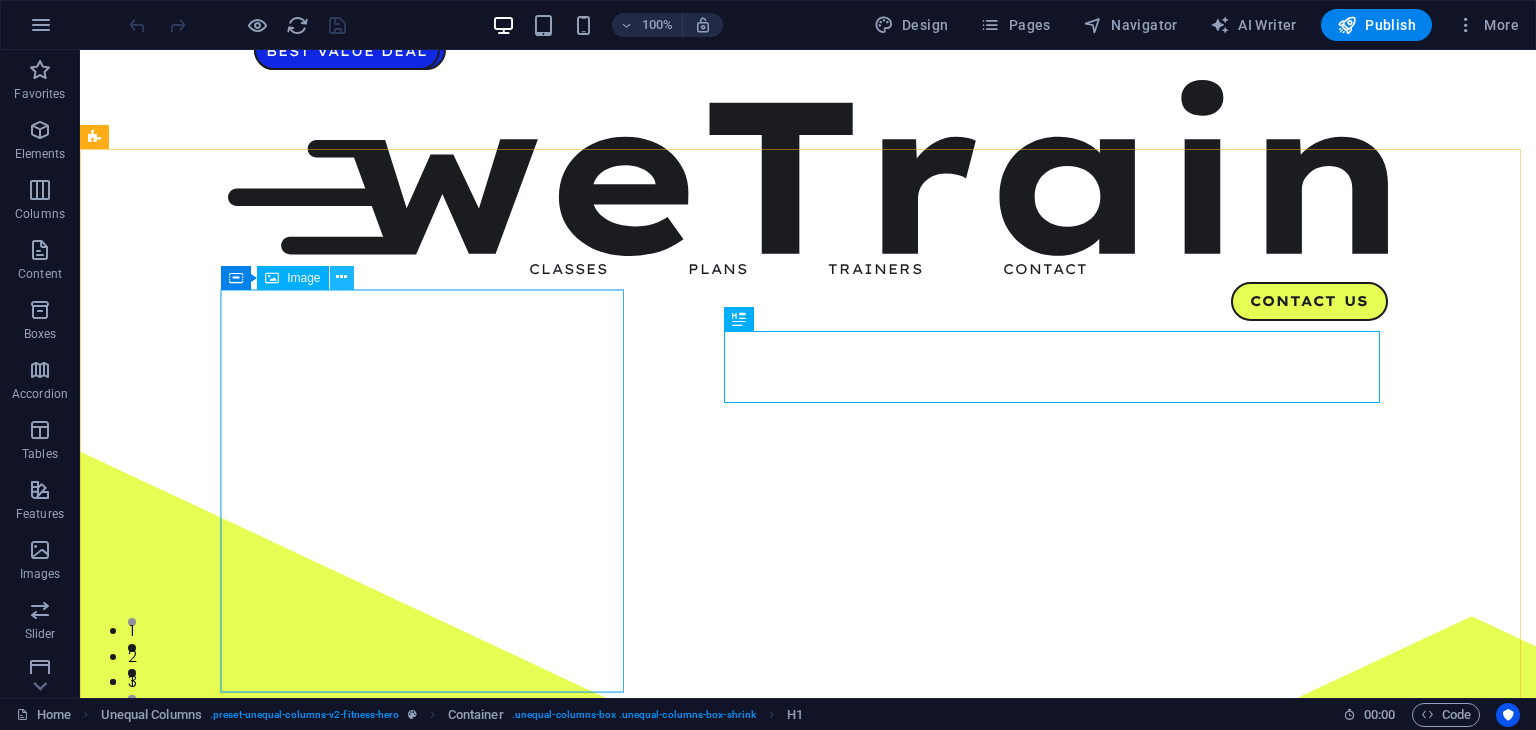 click at bounding box center (341, 277) 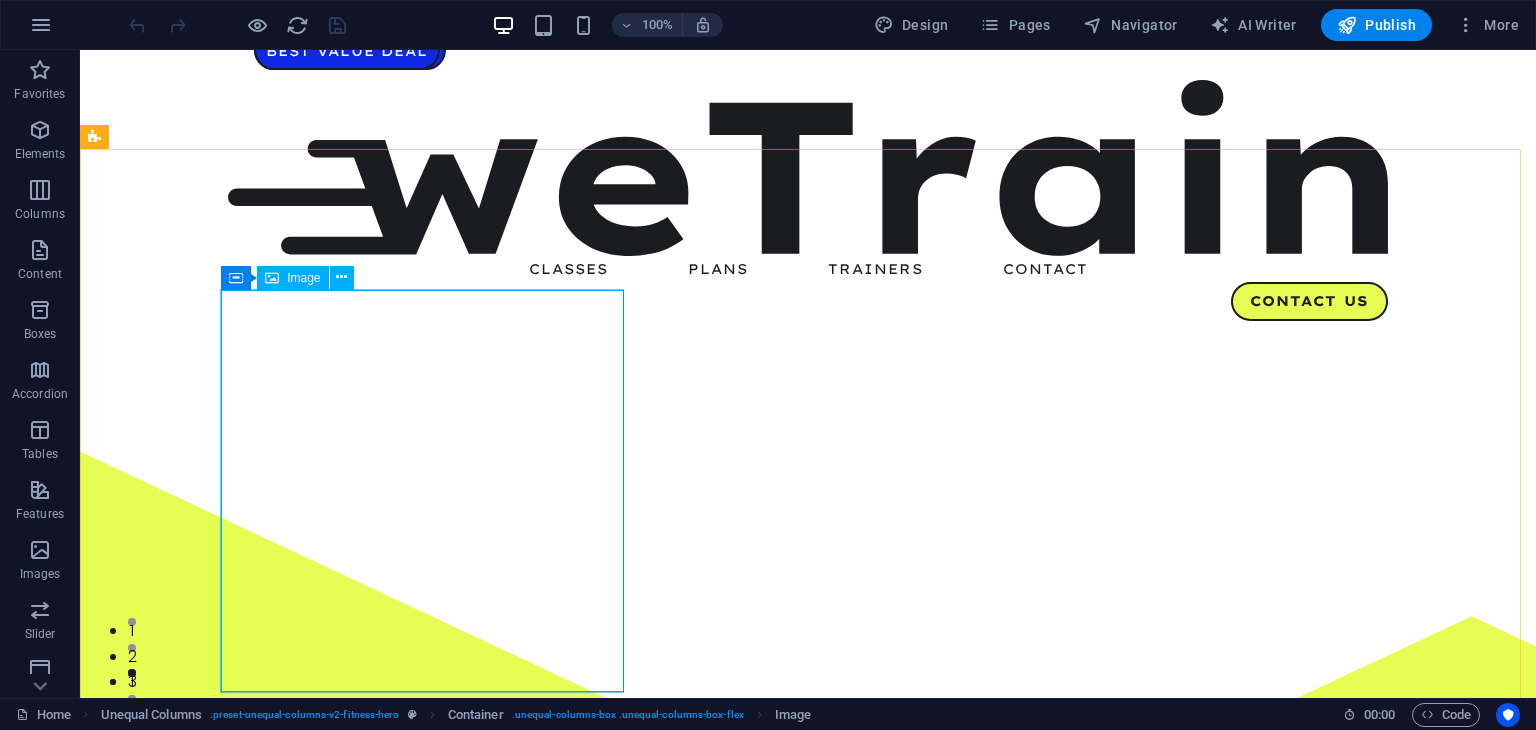 click on "Image" at bounding box center (303, 278) 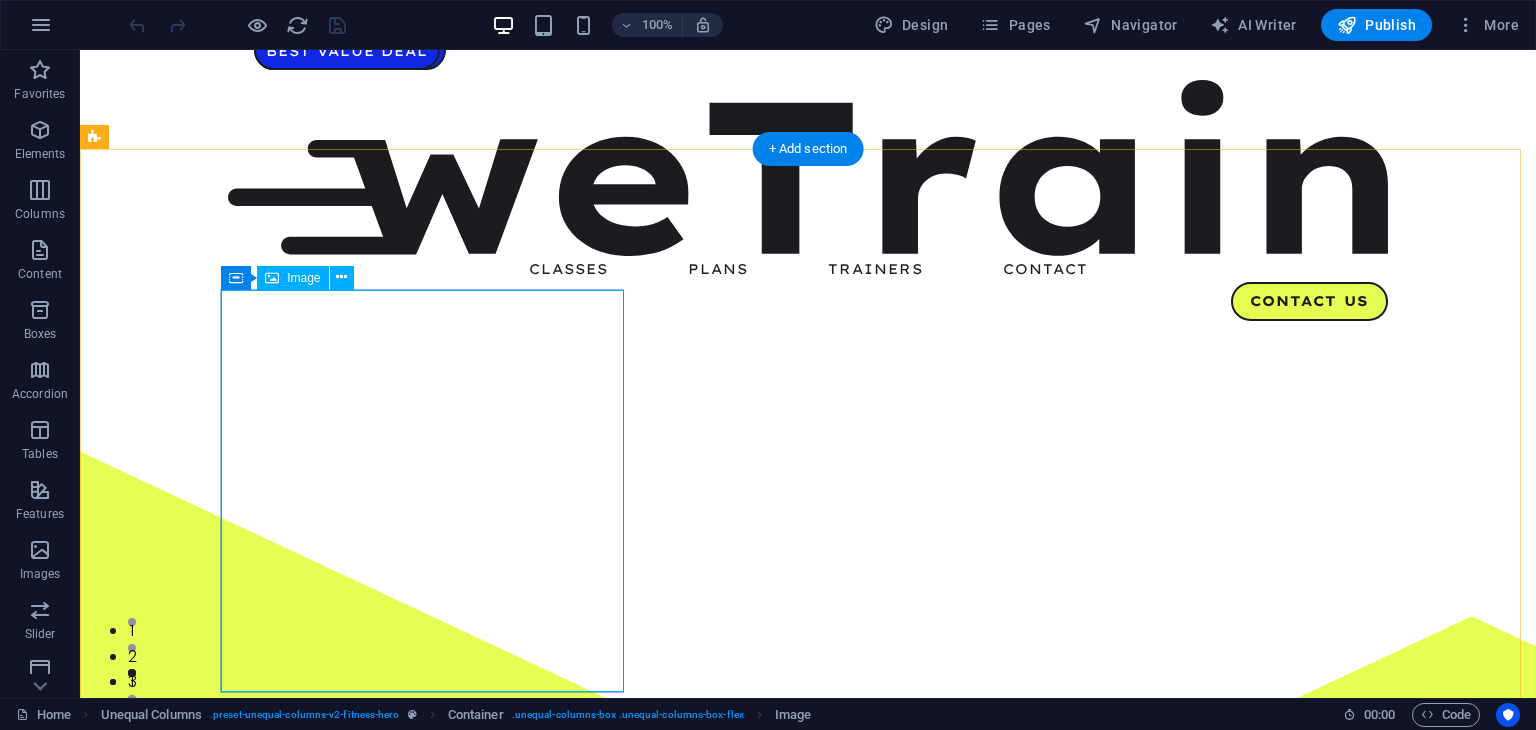 click at bounding box center [684, 1727] 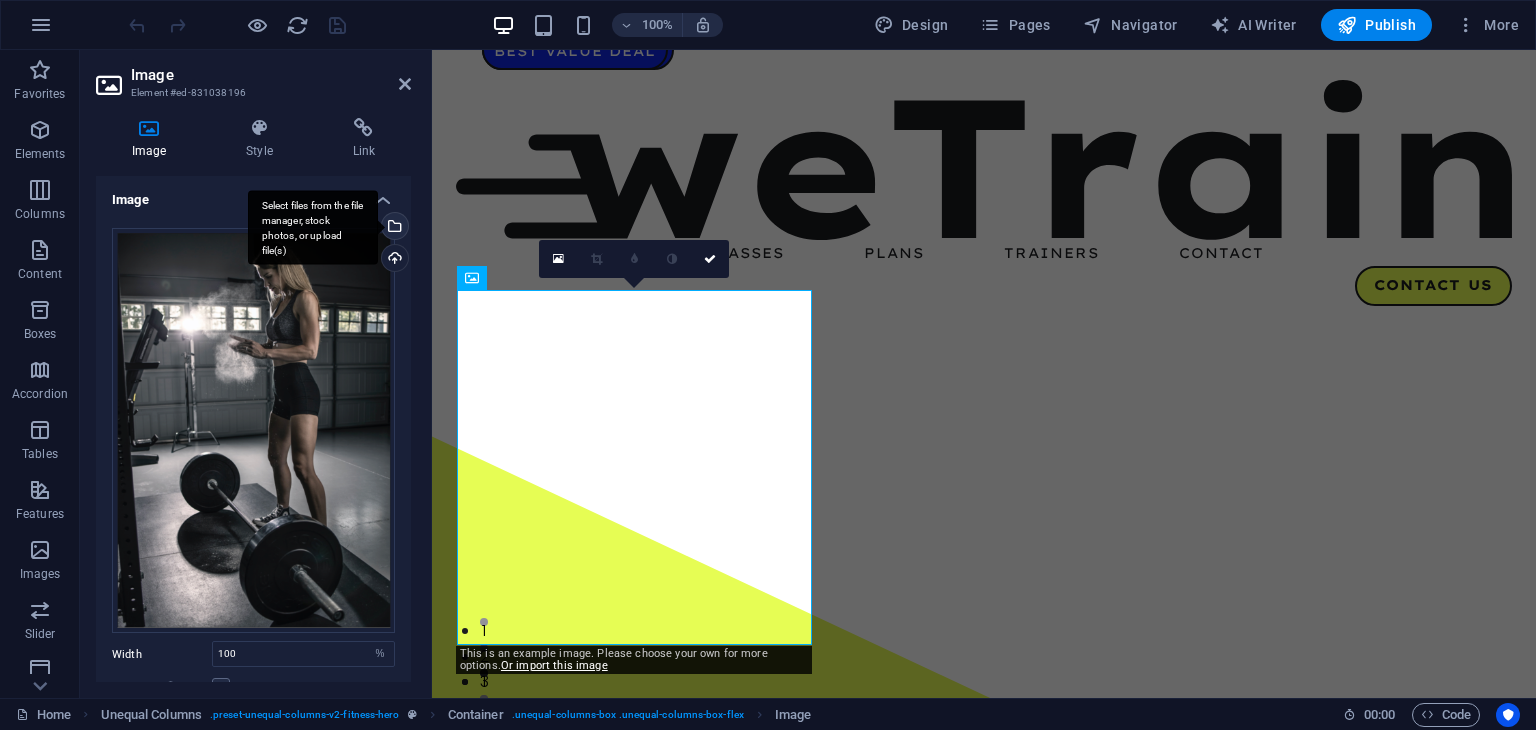 click on "Select files from the file manager, stock photos, or upload file(s)" at bounding box center [393, 228] 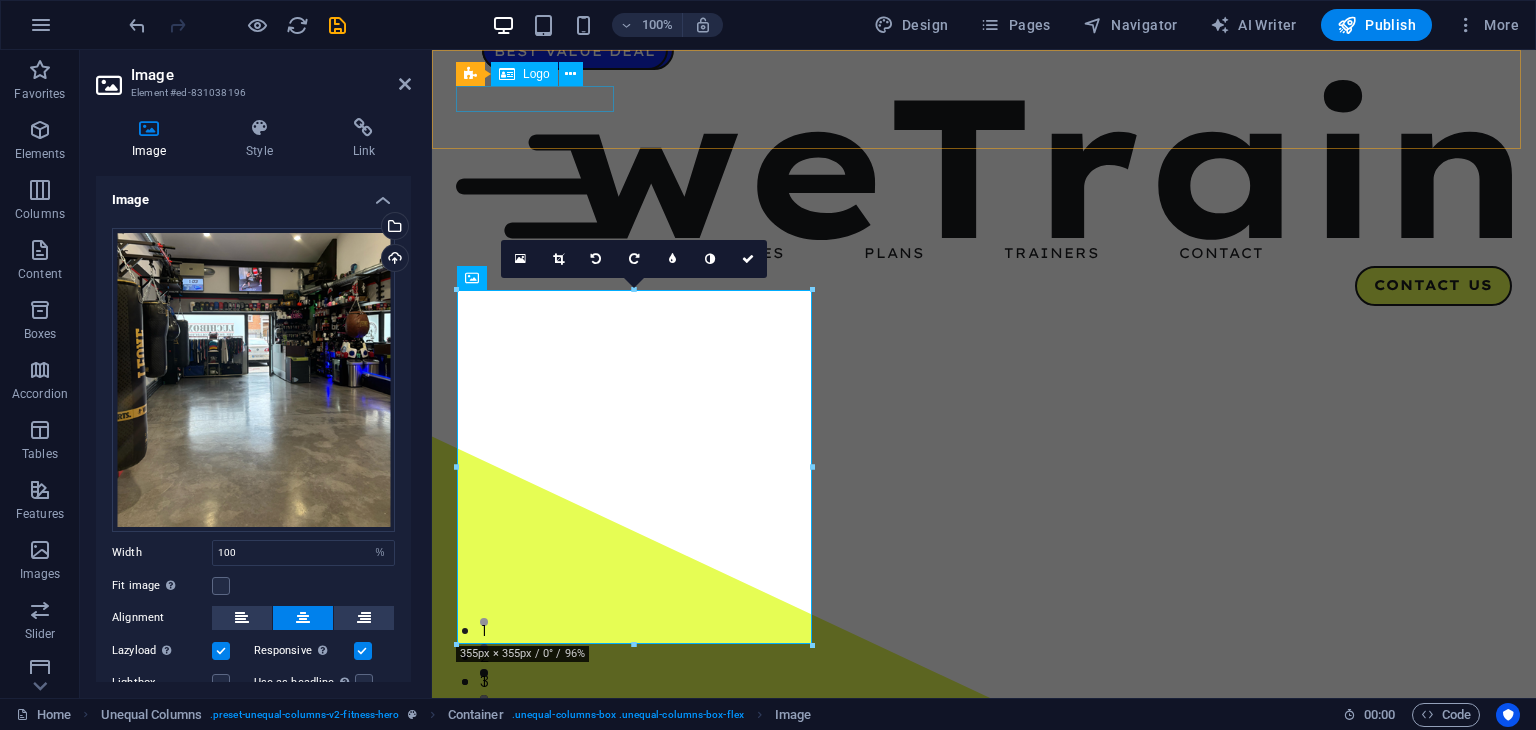 click at bounding box center [984, 160] 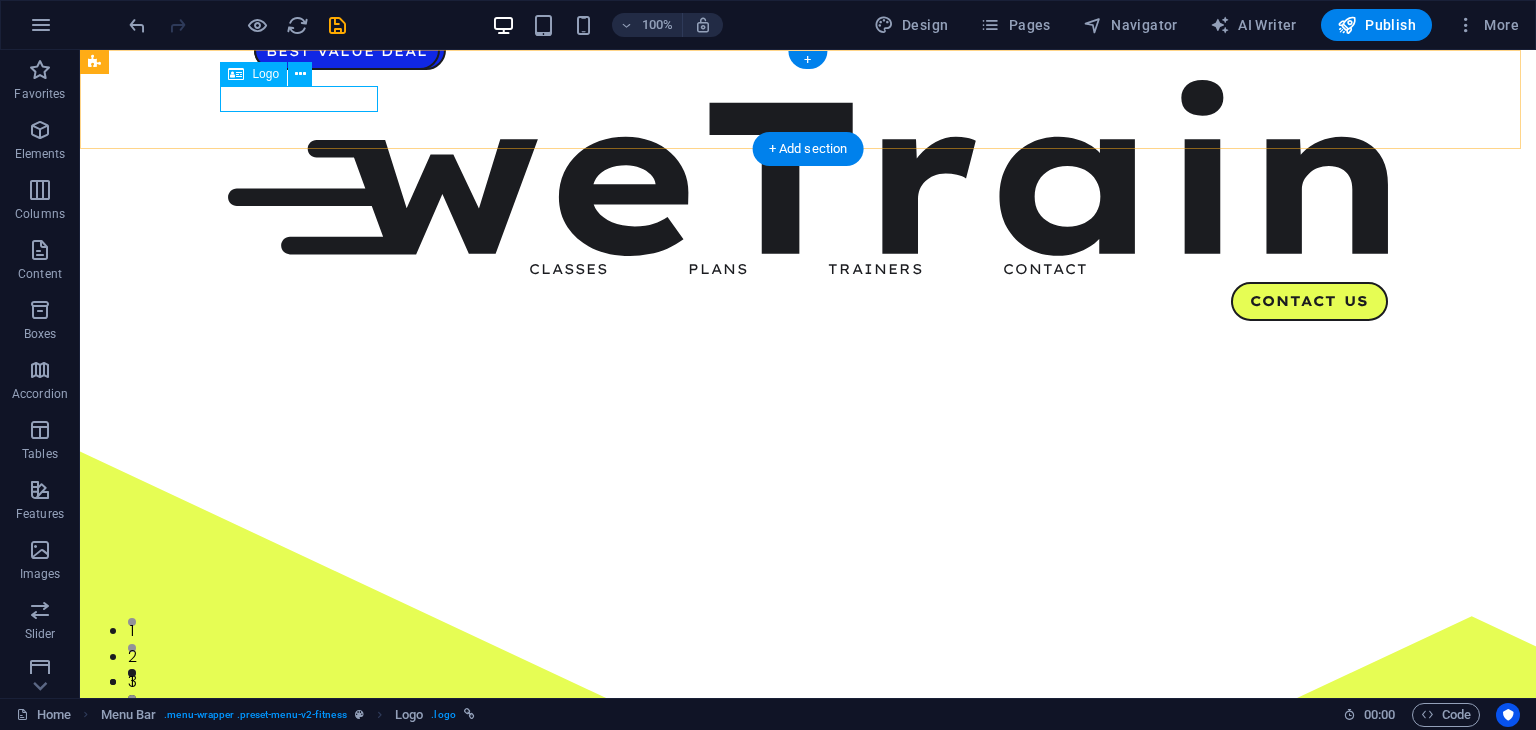 click at bounding box center [808, 168] 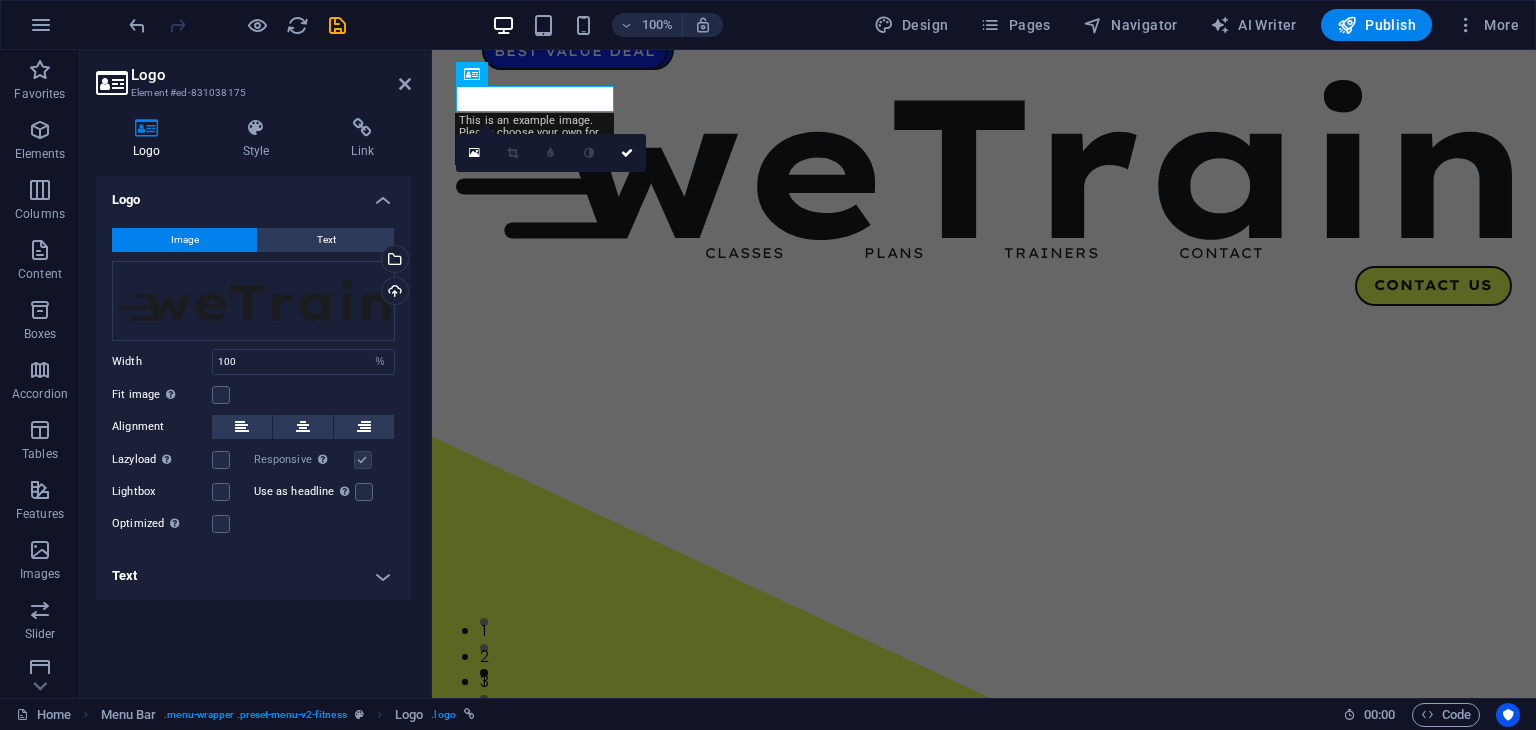 click on "Image" at bounding box center [184, 240] 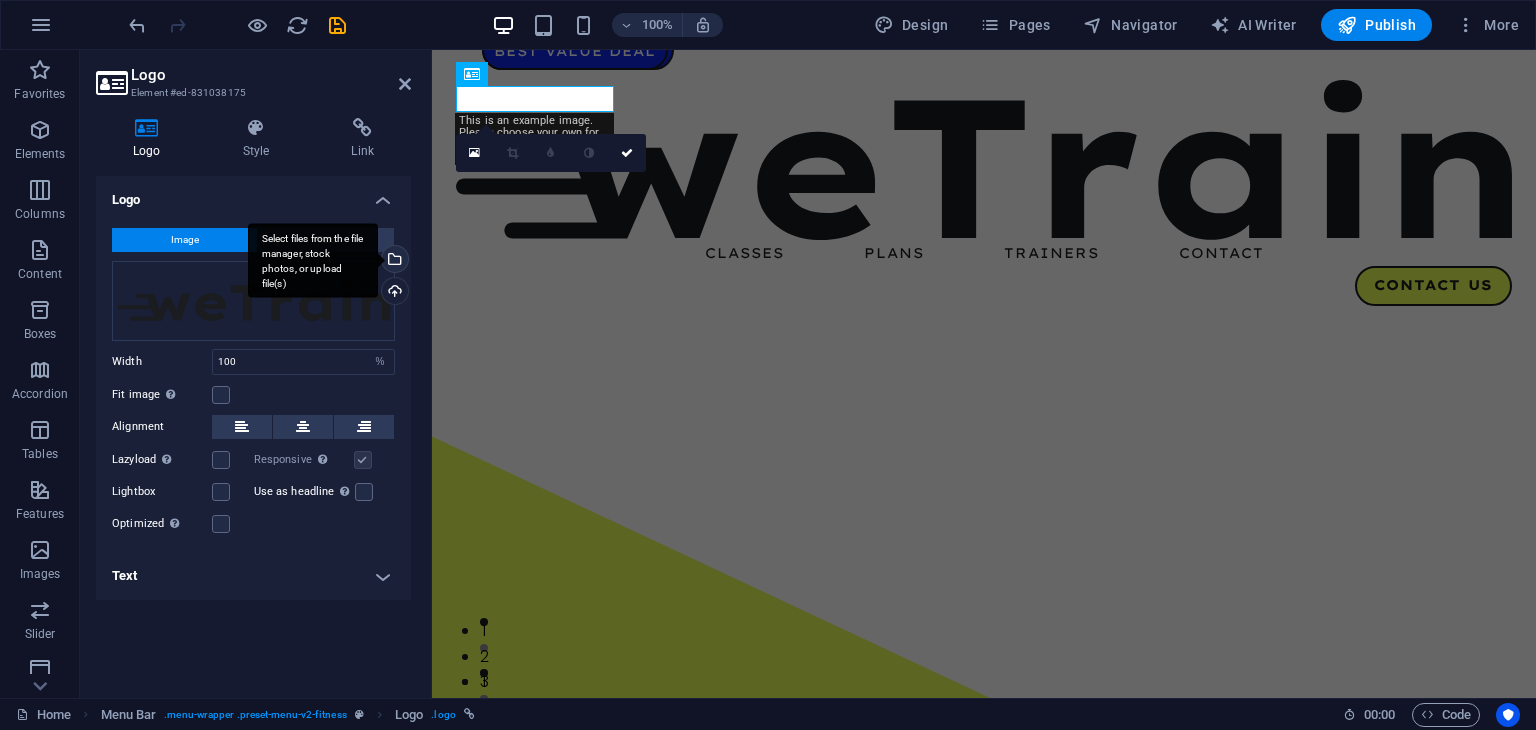 click on "Select files from the file manager, stock photos, or upload file(s)" at bounding box center (313, 260) 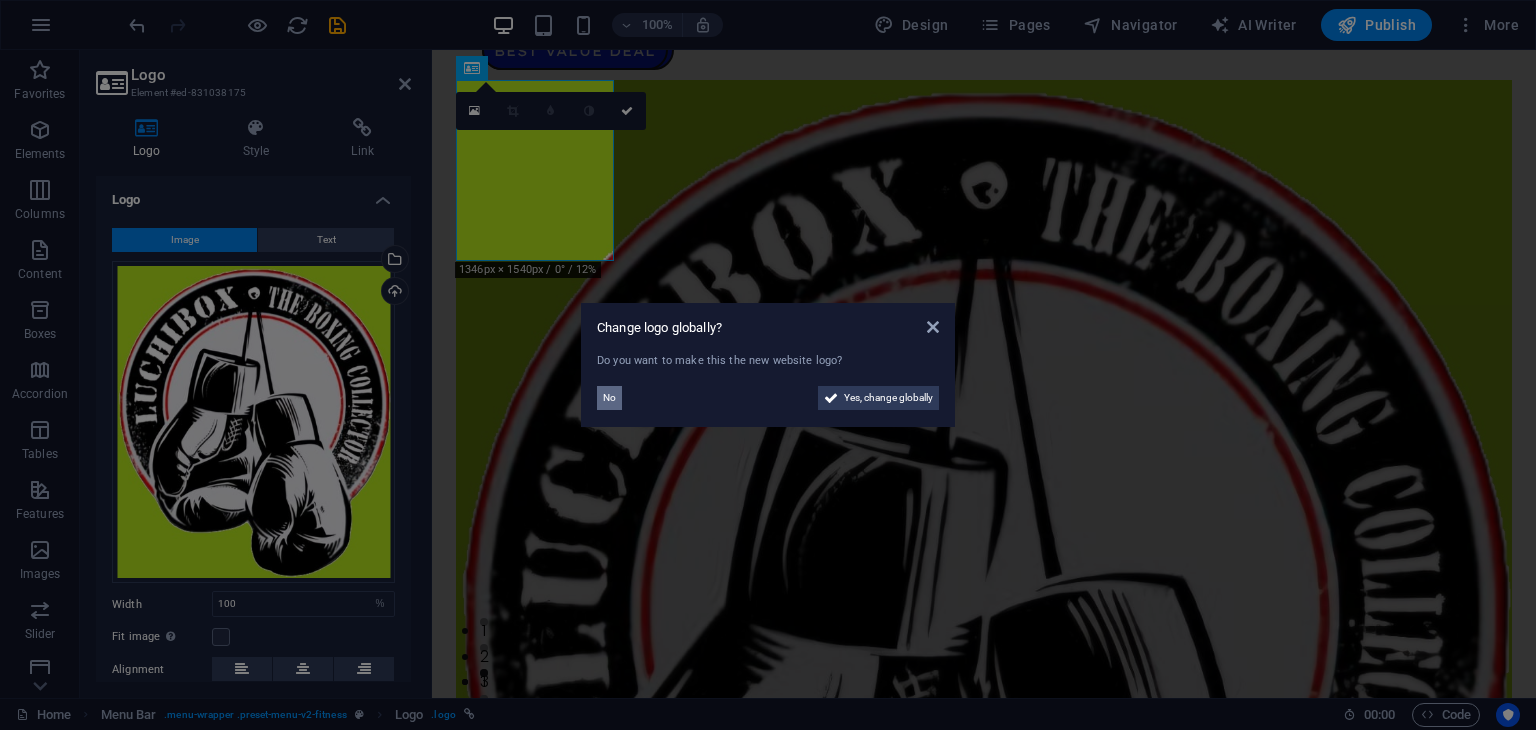 click on "No" at bounding box center (609, 398) 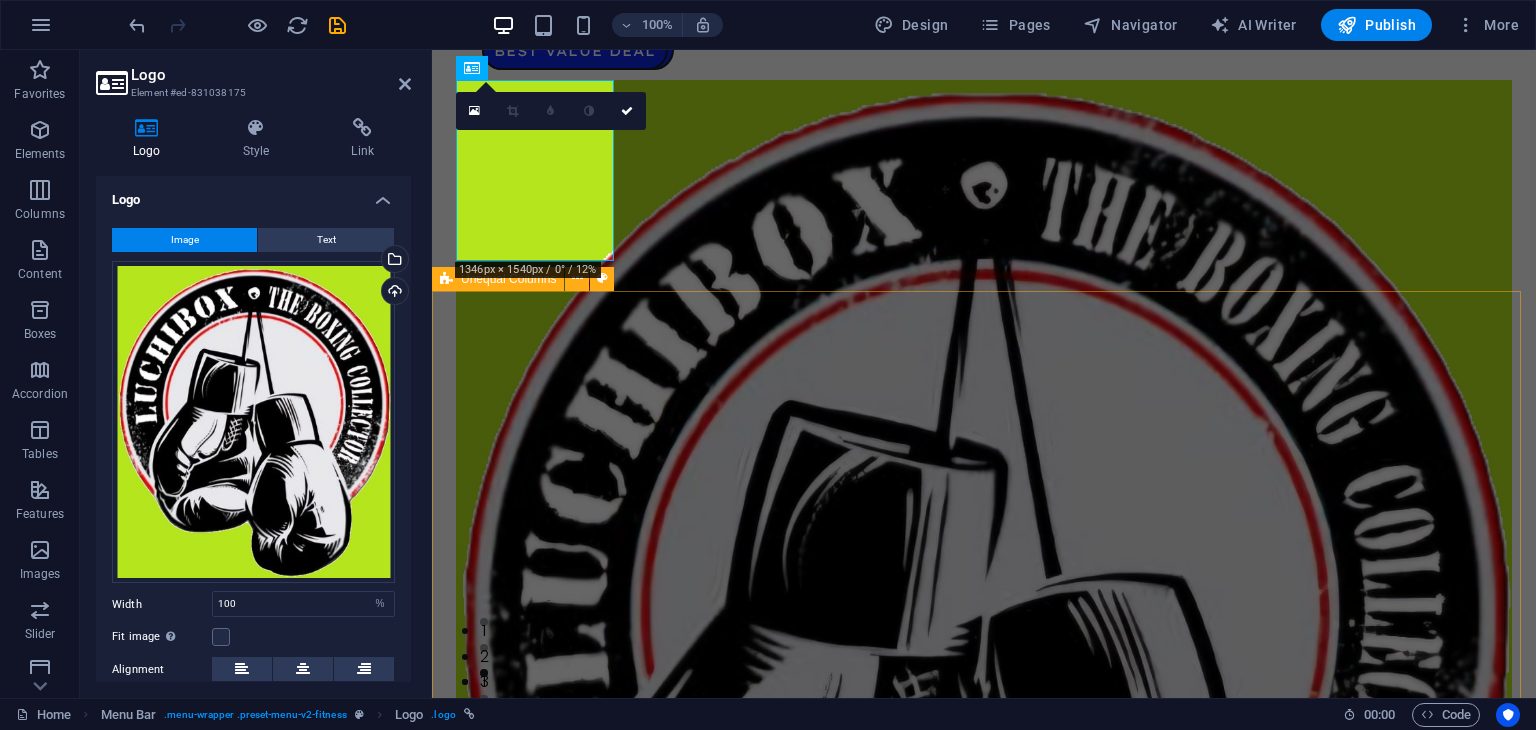click on "Unleash the beast Lorem ipsum dolor sit amet, consectetur adipiscing elit. Consectetur auctor id viverra nunc, ultrices convallis sit ultrices. Massa sollicitudin consequat, at purus lobortis laoreet eu. Lorem ipsum dolor sit amet, consectetur adipiscing elit. Consectetur auctor id viverra nunc, ultrices convallis sit ultrices. Massa sollicitudin consequat, at purus lobortis laoreet. schedule class Contact us" at bounding box center [984, 2566] 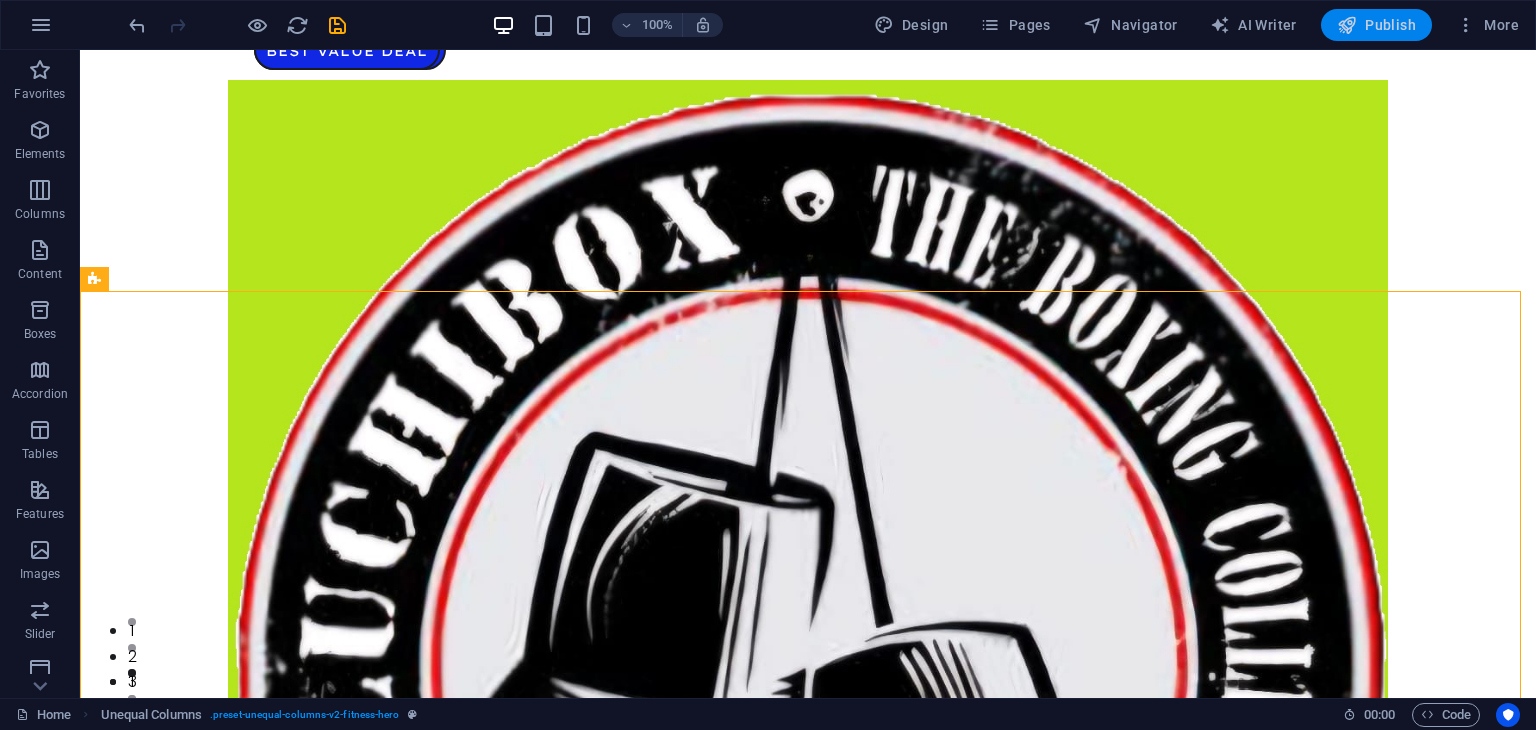 click on "Publish" at bounding box center [1376, 25] 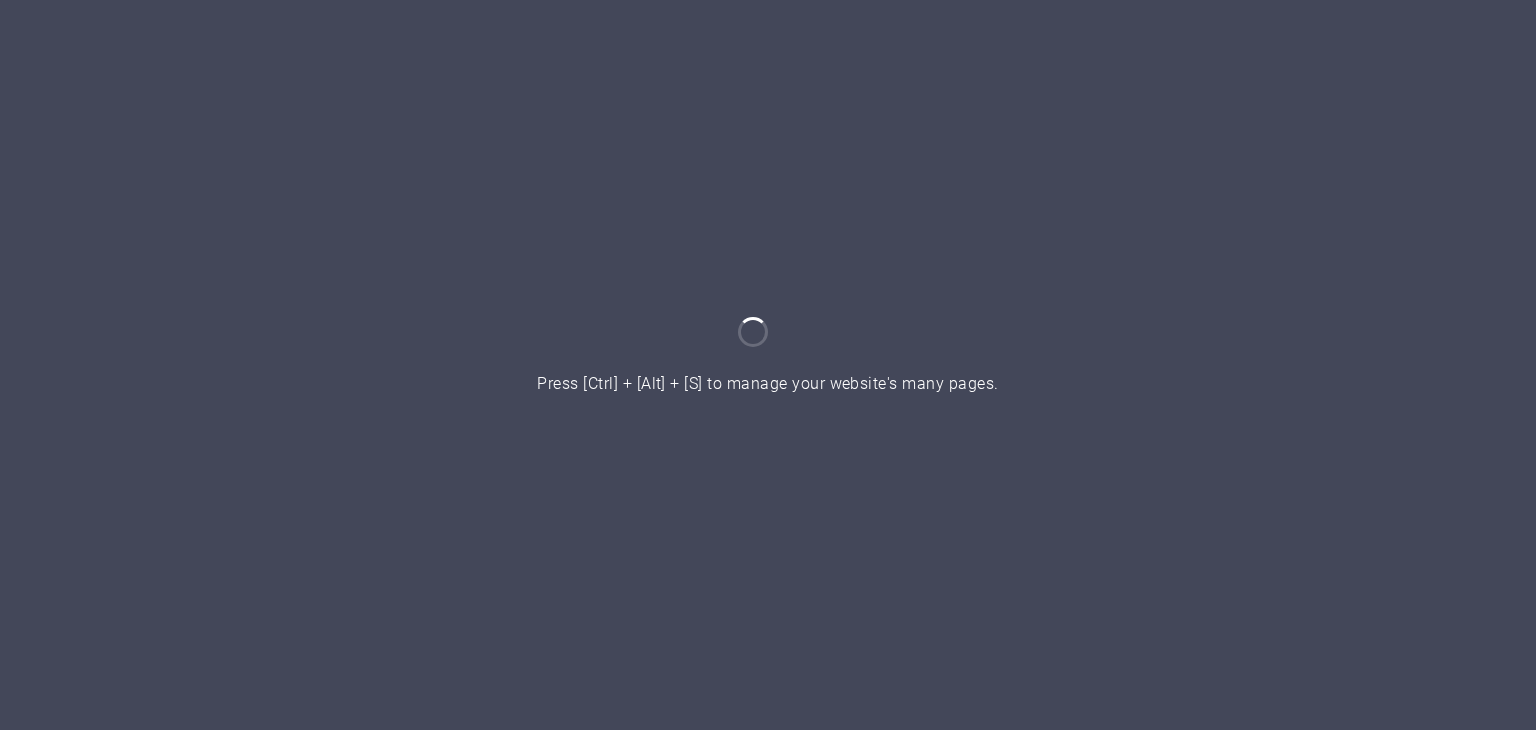 scroll, scrollTop: 0, scrollLeft: 0, axis: both 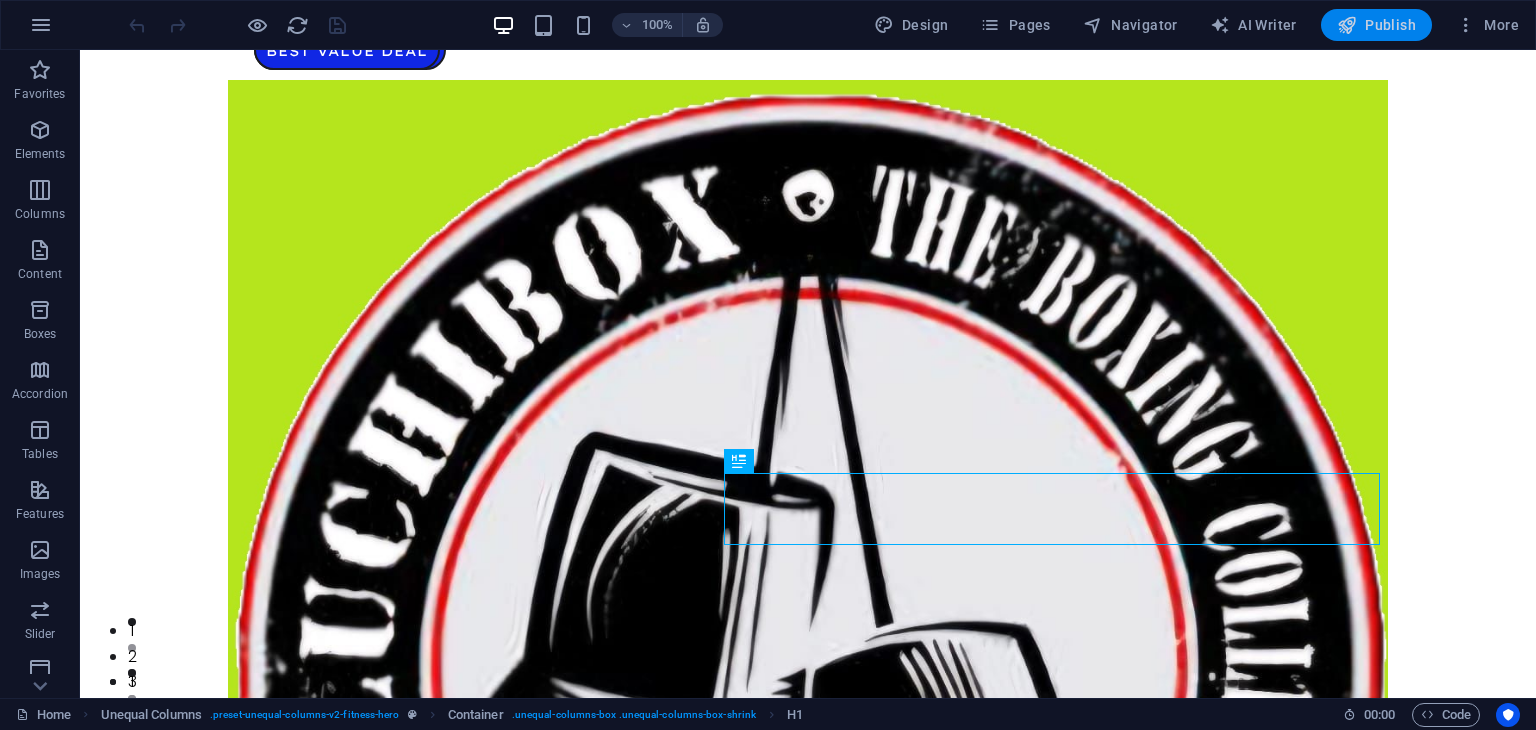 click on "Publish" at bounding box center (1376, 25) 